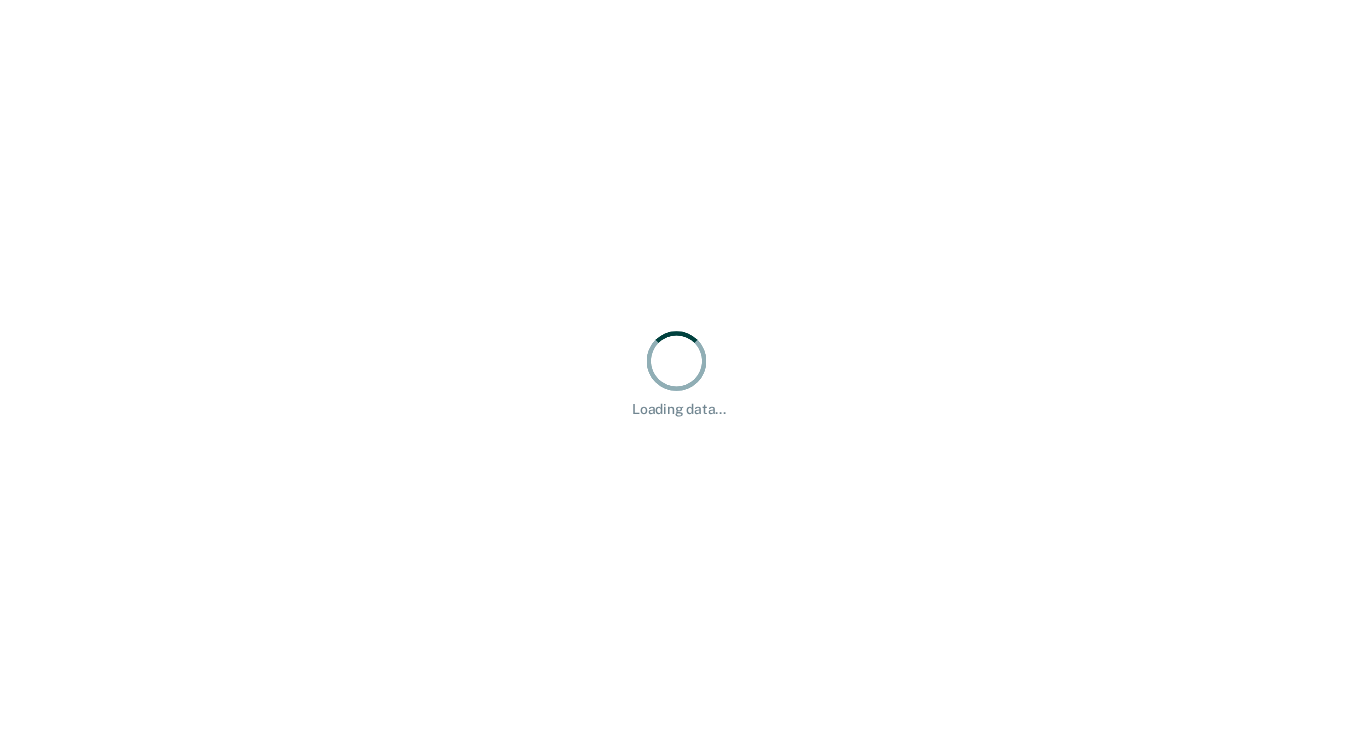 scroll, scrollTop: 0, scrollLeft: 0, axis: both 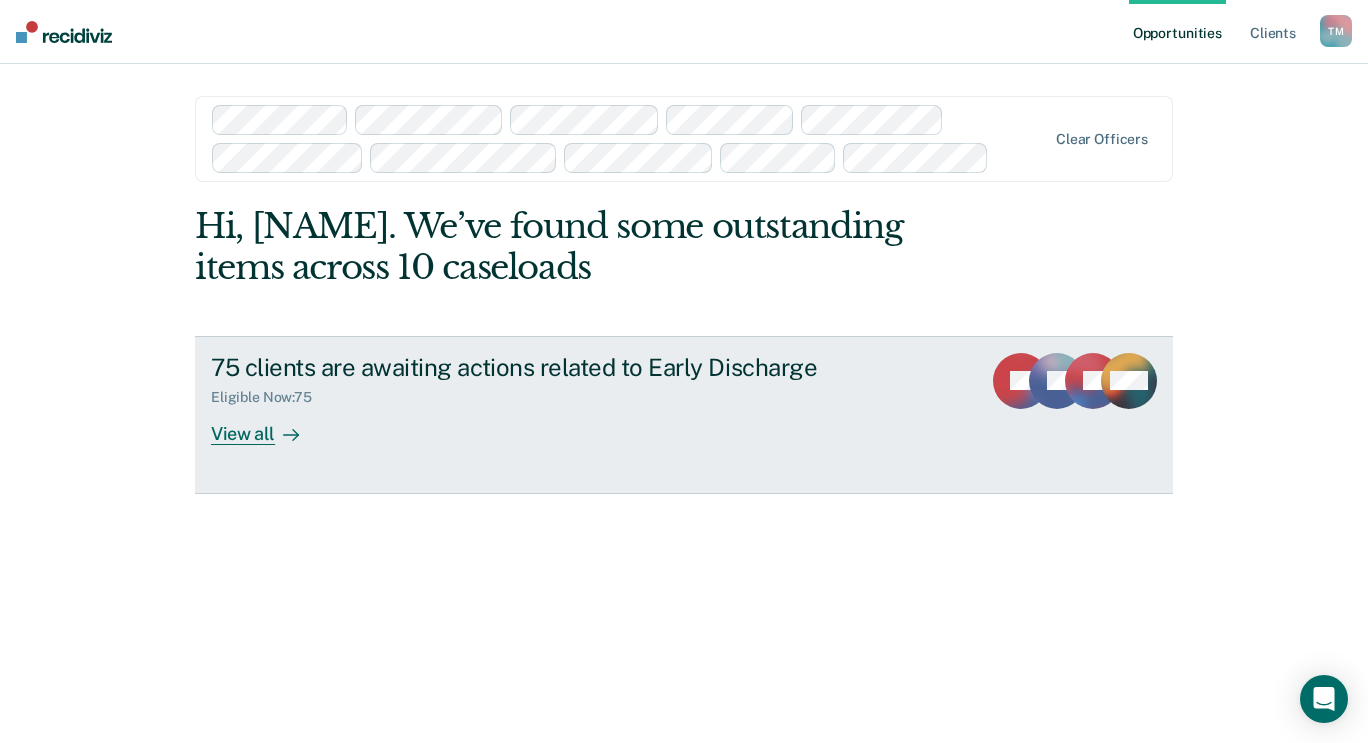 click on "View all" at bounding box center [267, 425] 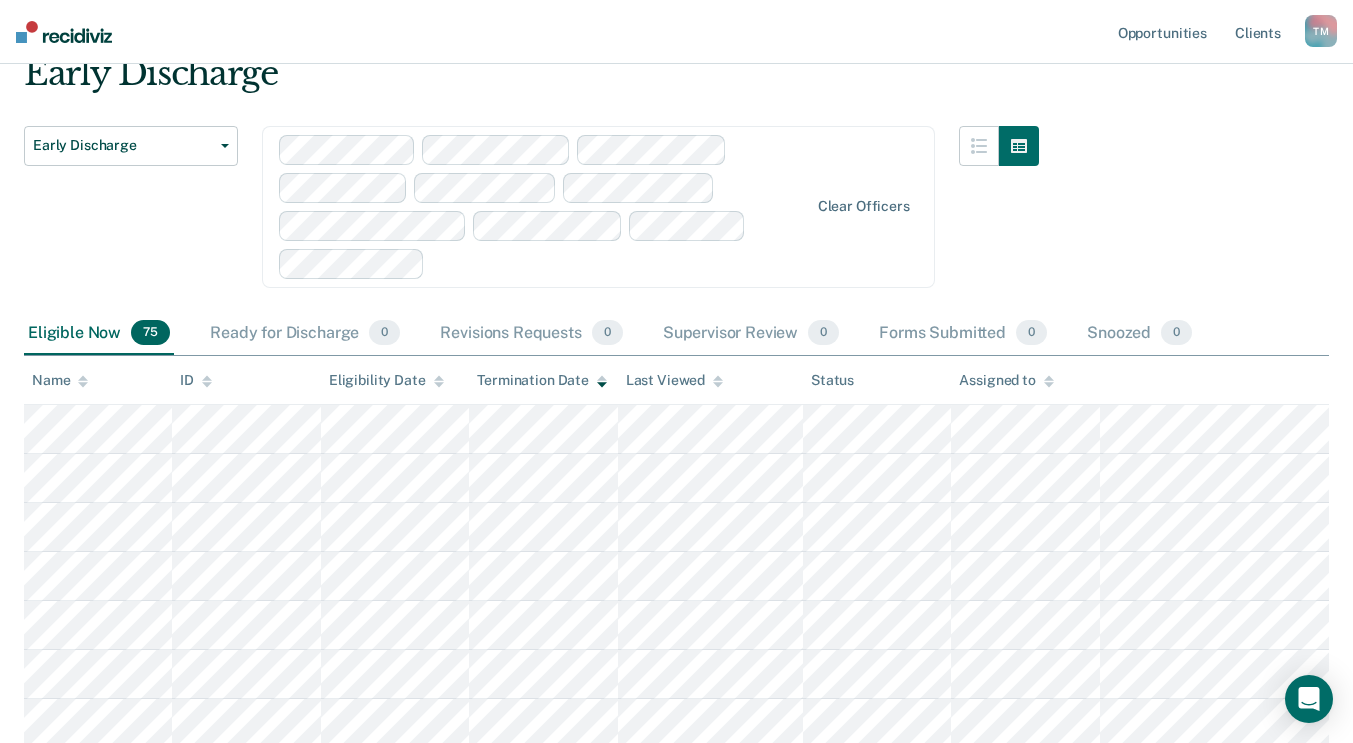 scroll, scrollTop: 0, scrollLeft: 0, axis: both 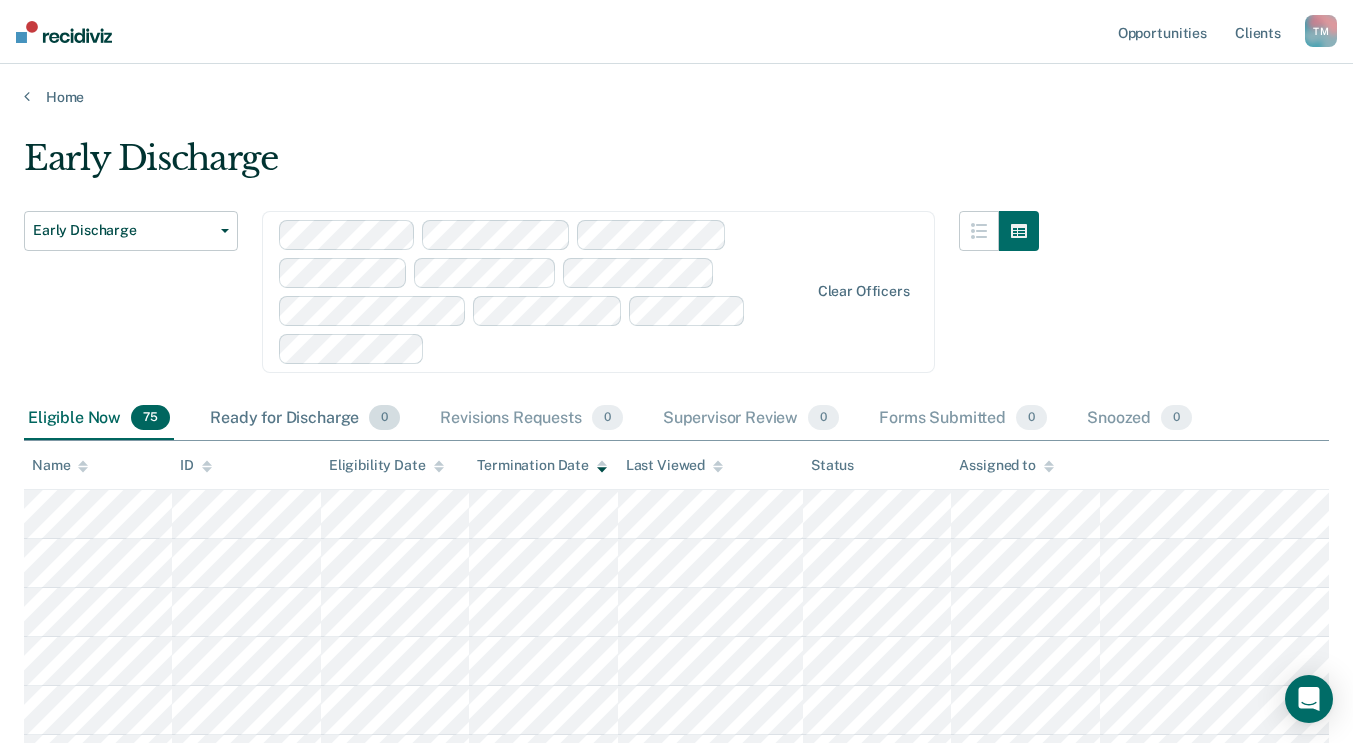 click on "Ready for Discharge 0" at bounding box center [305, 419] 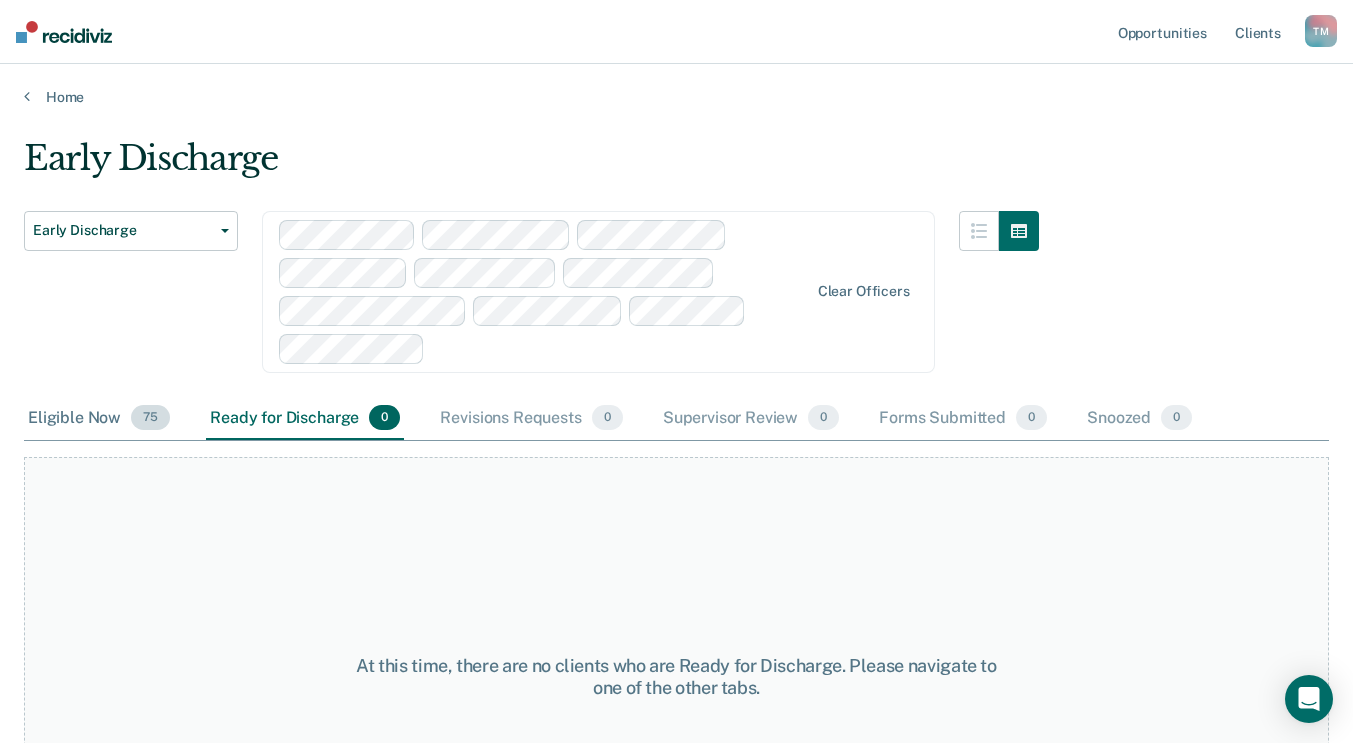click on "Eligible Now 75" at bounding box center (99, 419) 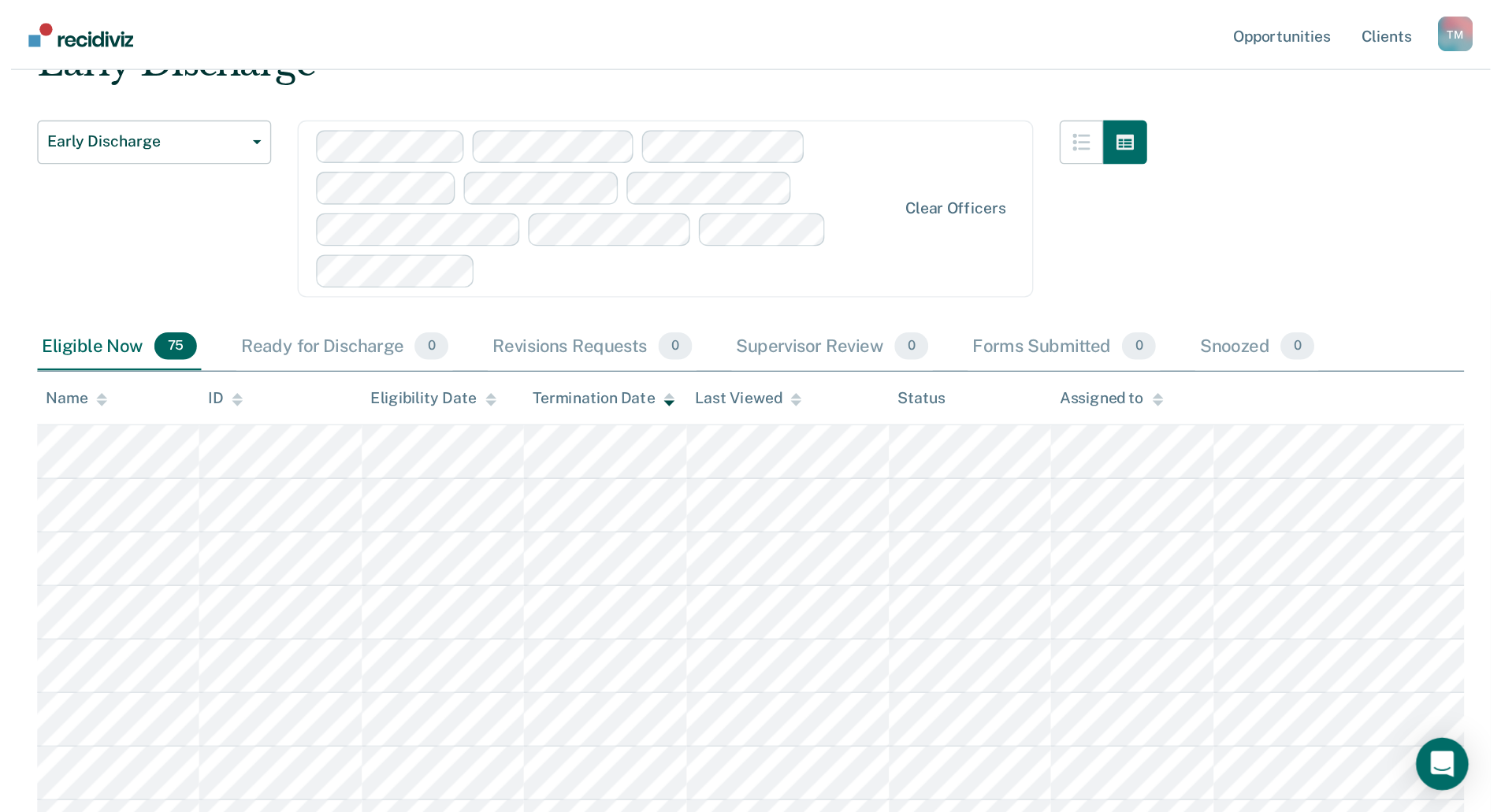 scroll, scrollTop: 79, scrollLeft: 0, axis: vertical 